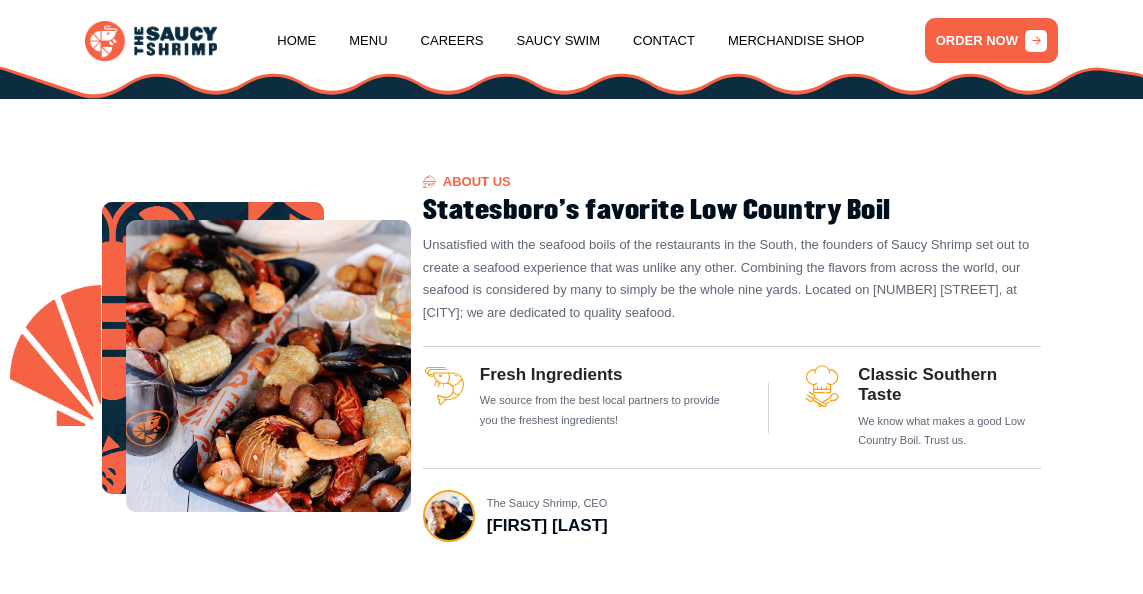 scroll, scrollTop: 500, scrollLeft: 0, axis: vertical 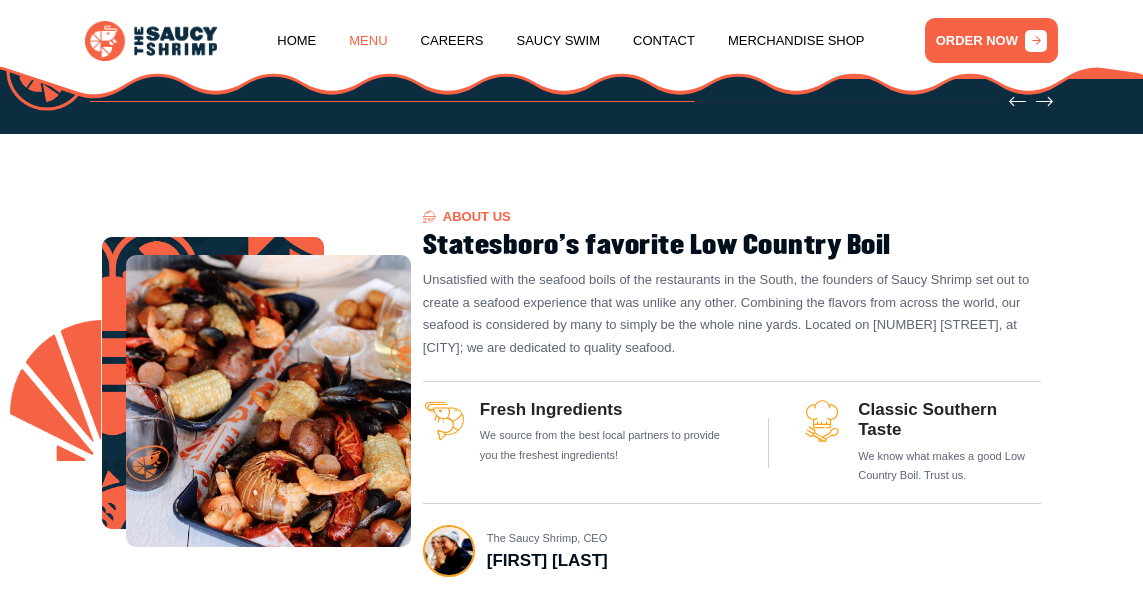 click on "Menu" at bounding box center (368, 41) 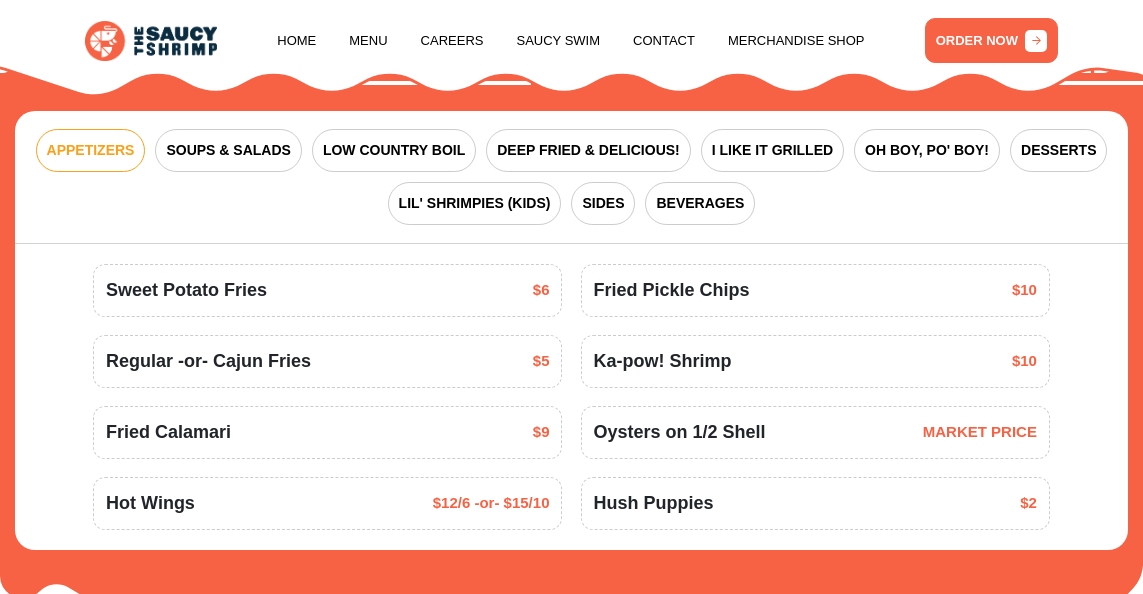 scroll, scrollTop: 2017, scrollLeft: 0, axis: vertical 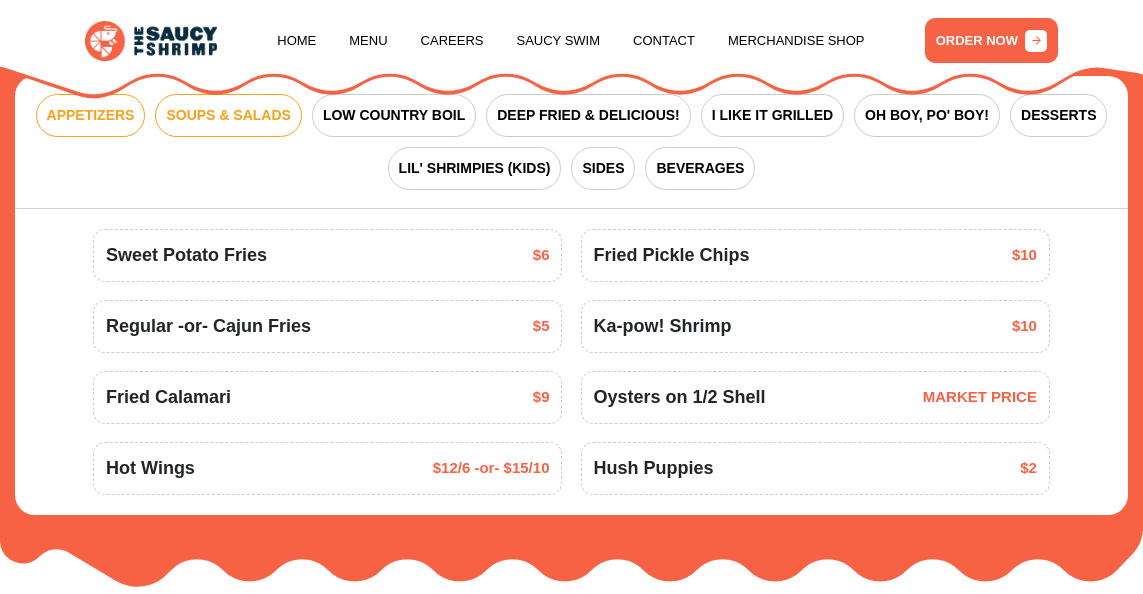 click on "SOUPS & SALADS" at bounding box center (228, 115) 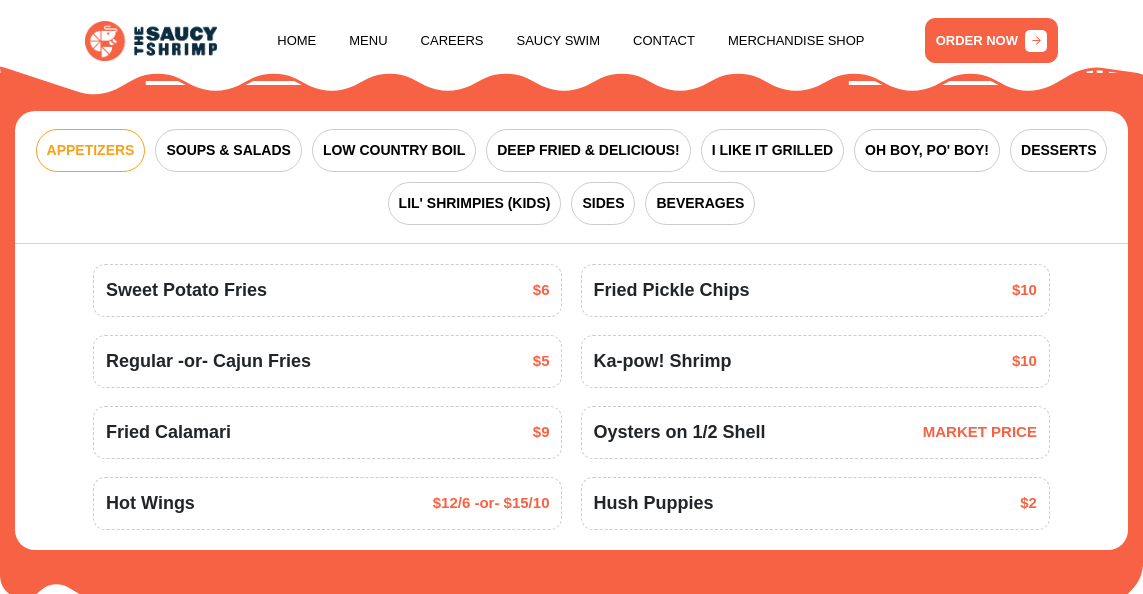 scroll, scrollTop: 2017, scrollLeft: 0, axis: vertical 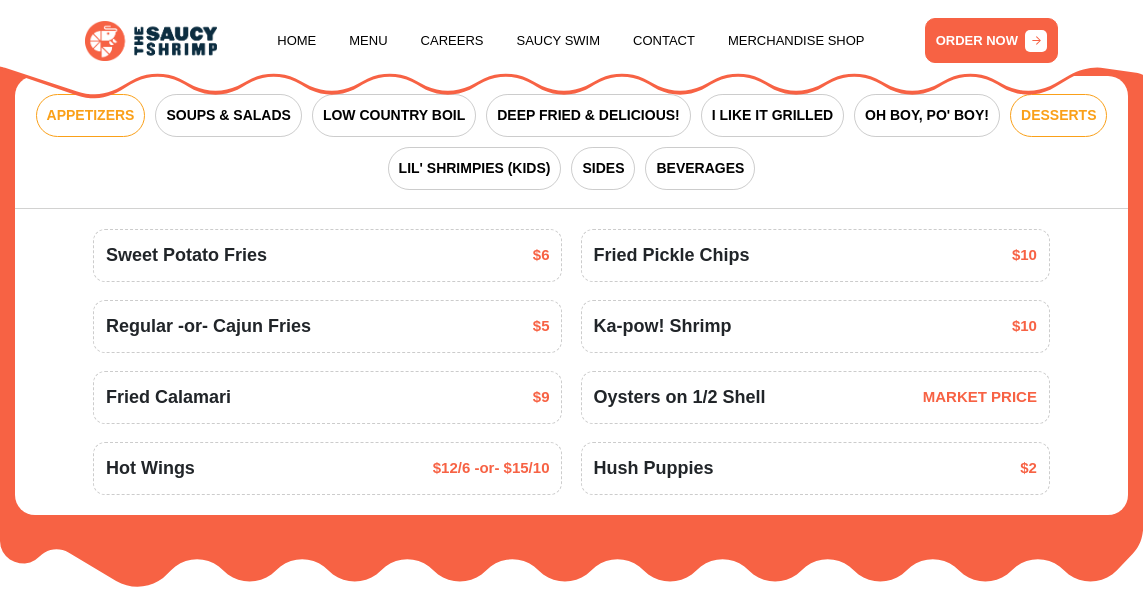 click on "DESSERTS" at bounding box center (1058, 115) 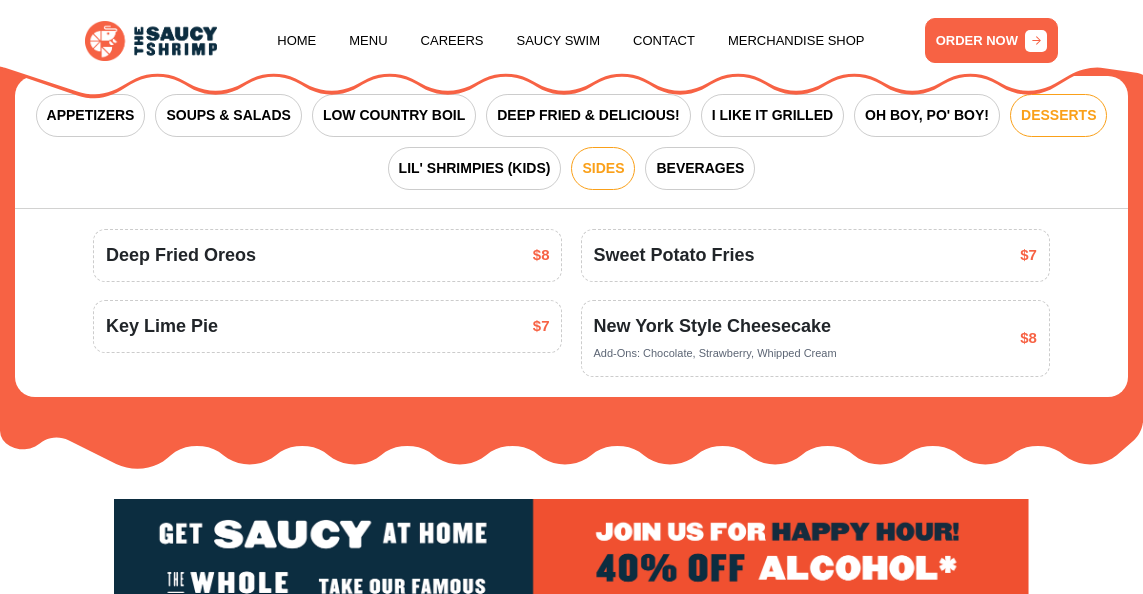click on "SIDES" at bounding box center (603, 168) 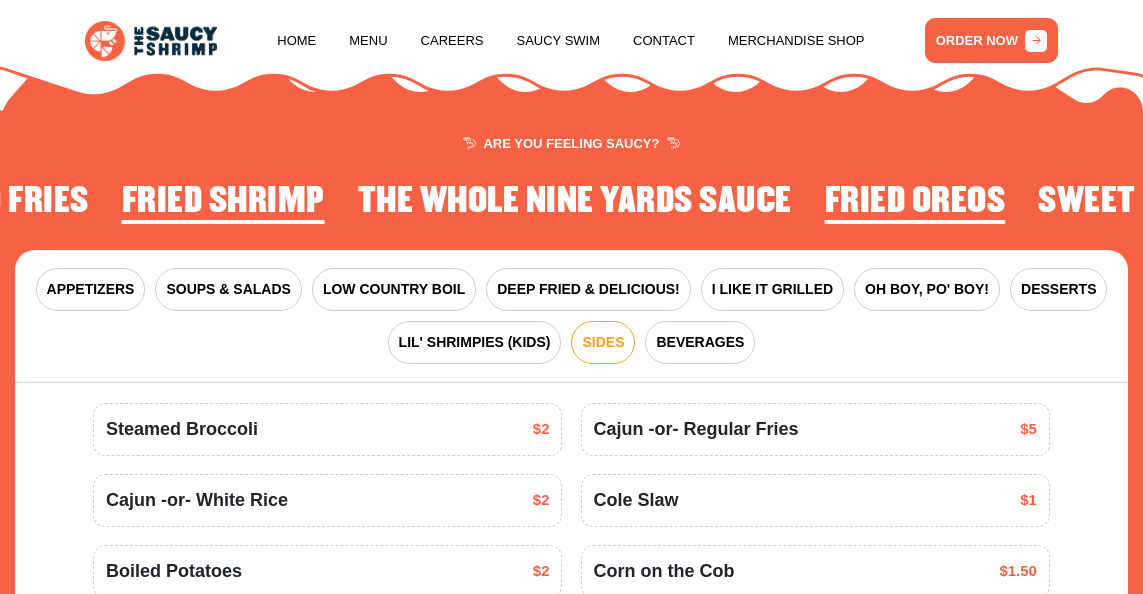 scroll, scrollTop: 1817, scrollLeft: 0, axis: vertical 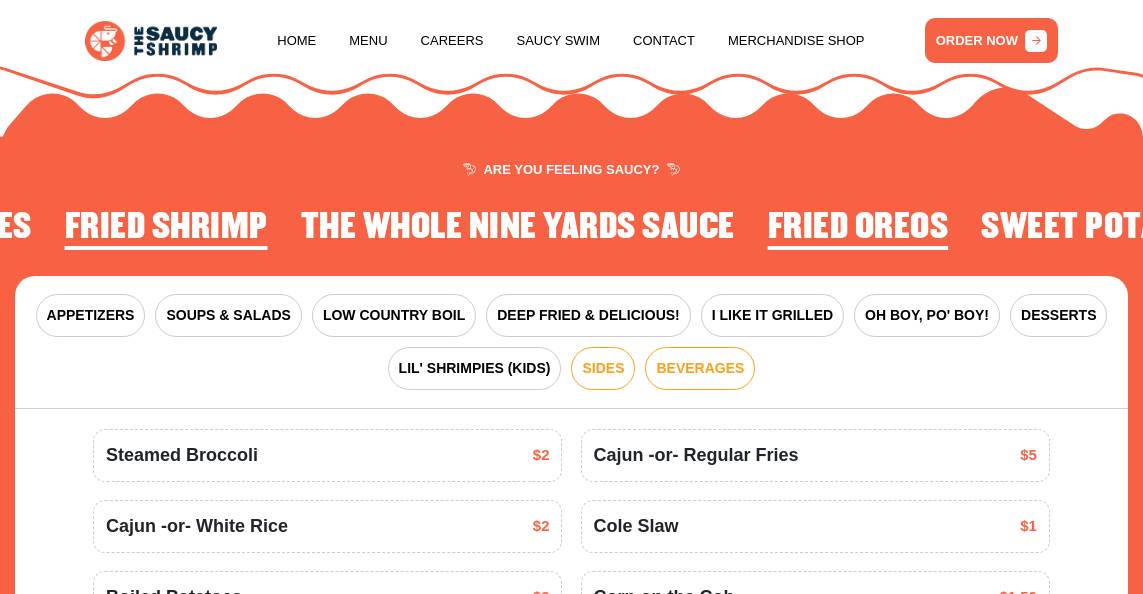 click on "BEVERAGES" at bounding box center [700, 368] 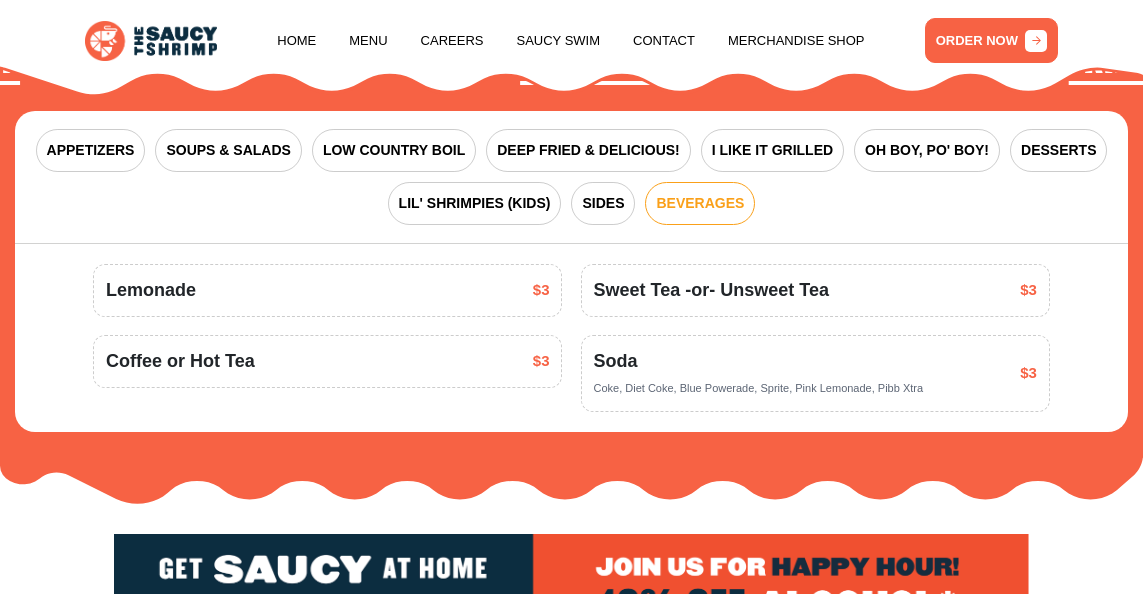 scroll, scrollTop: 2017, scrollLeft: 0, axis: vertical 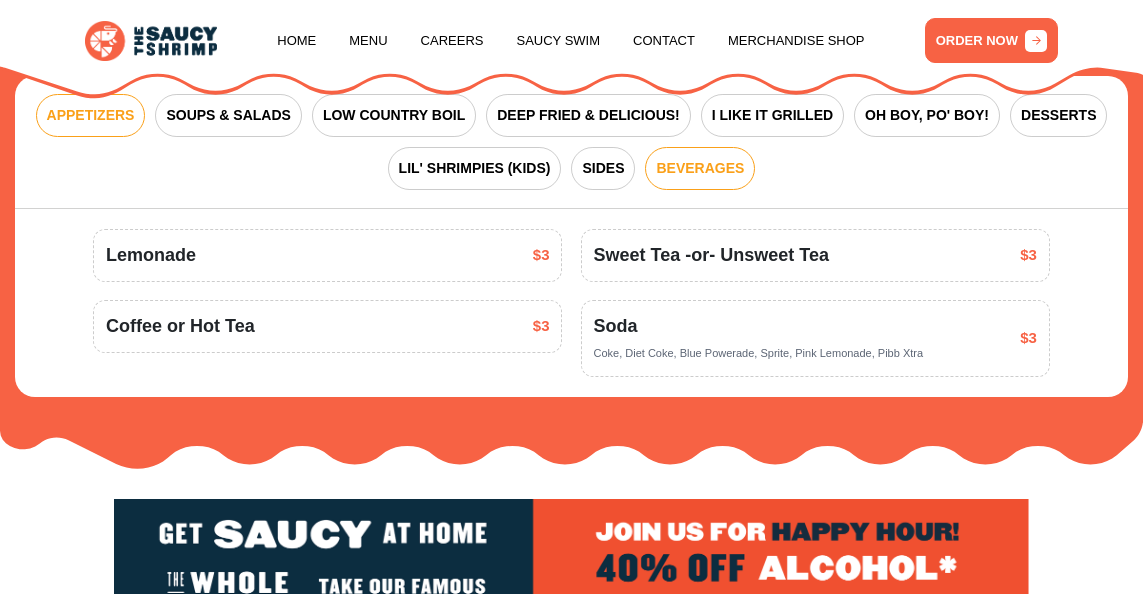 click on "APPETIZERS" at bounding box center (91, 115) 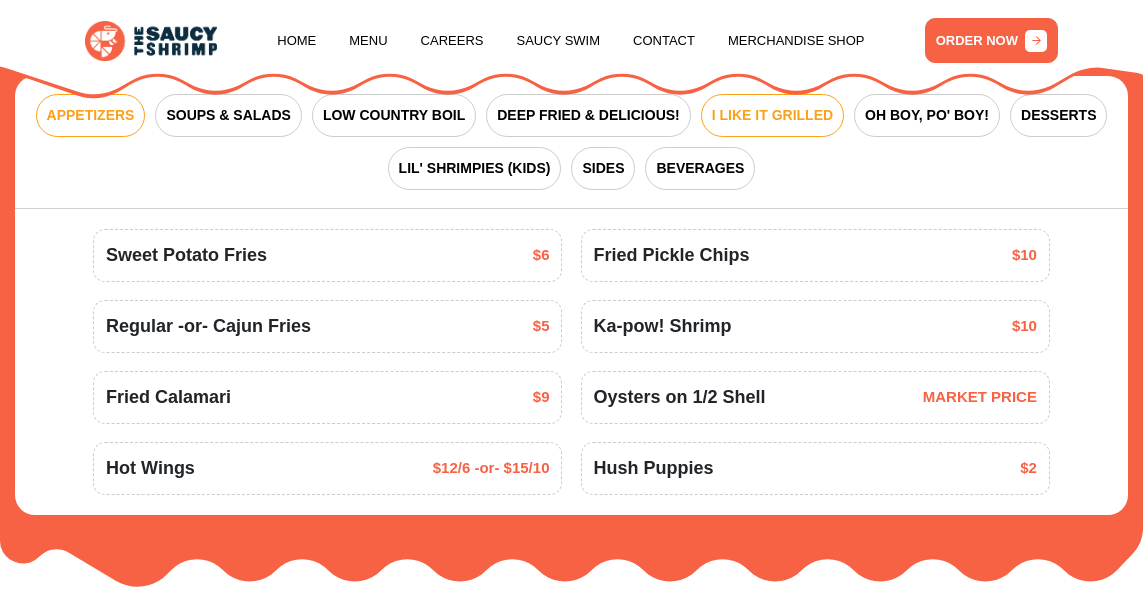 click on "I LIKE IT GRILLED" at bounding box center (772, 115) 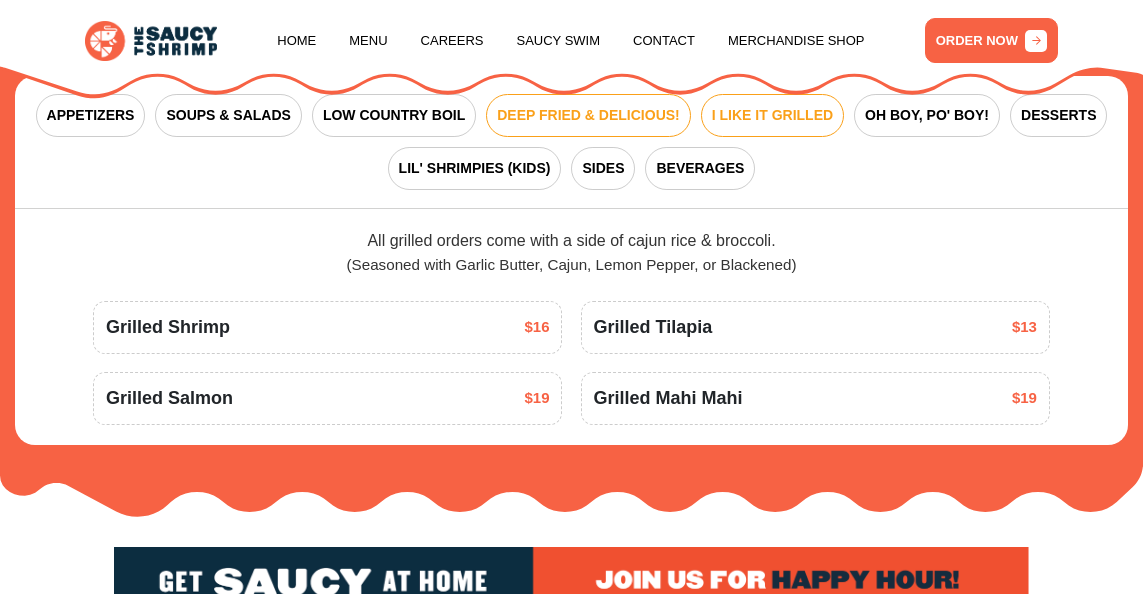 click on "DEEP FRIED & DELICIOUS!" at bounding box center [588, 115] 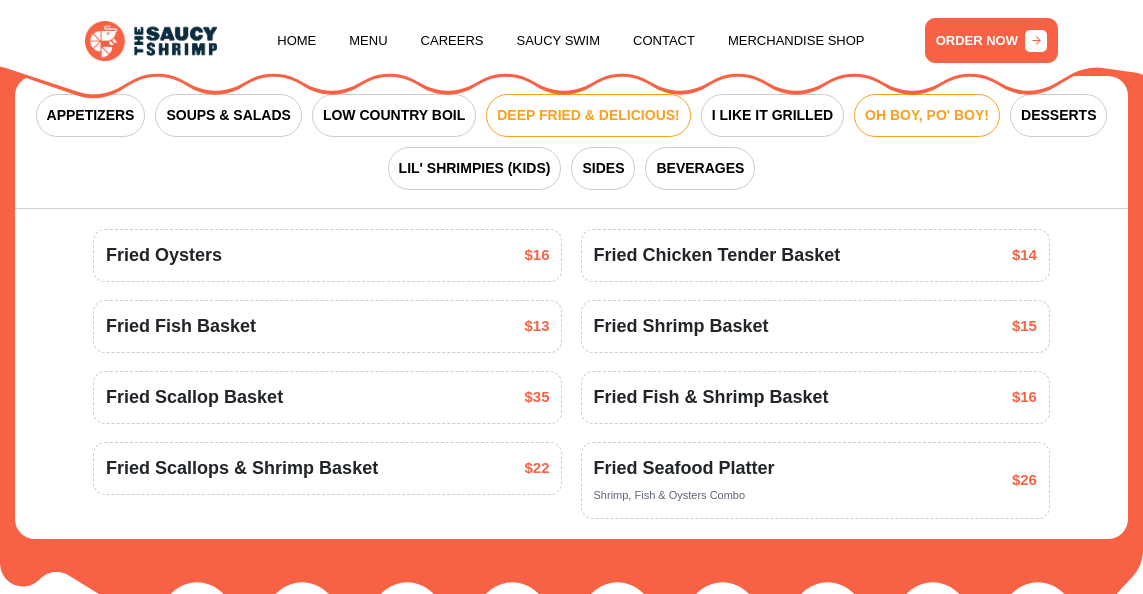 click on "OH BOY, PO' BOY!" at bounding box center (927, 115) 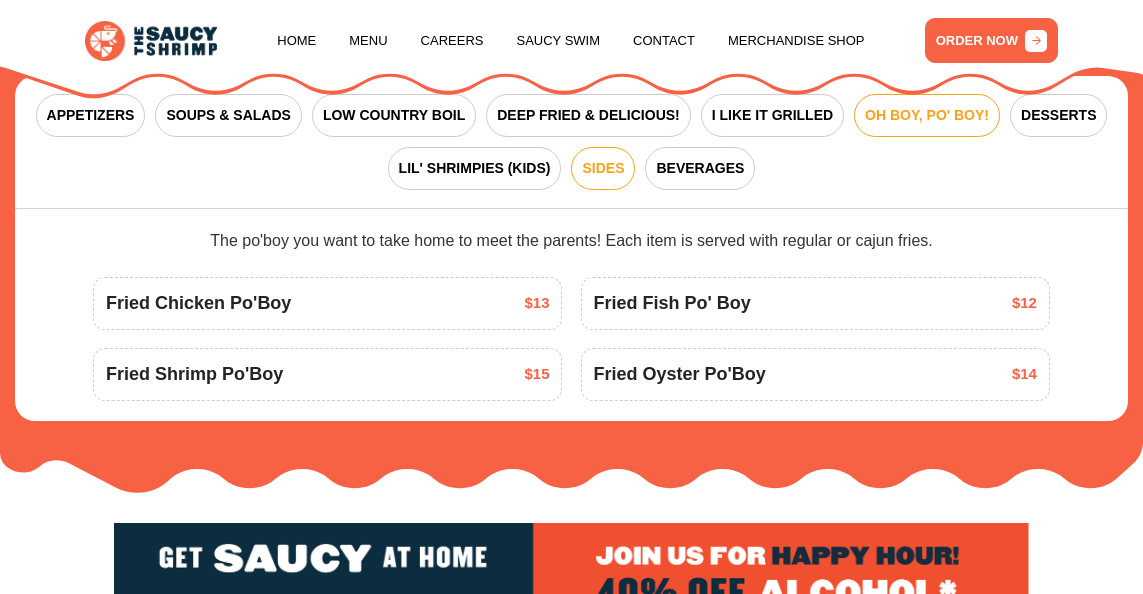 click on "SIDES" at bounding box center (603, 168) 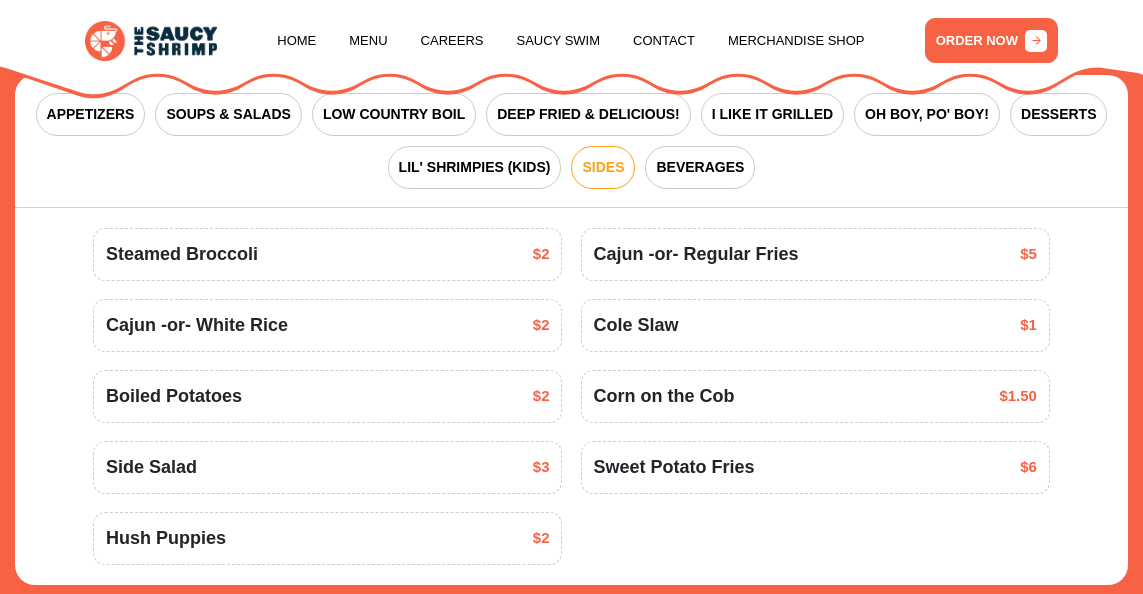 scroll, scrollTop: 2017, scrollLeft: 0, axis: vertical 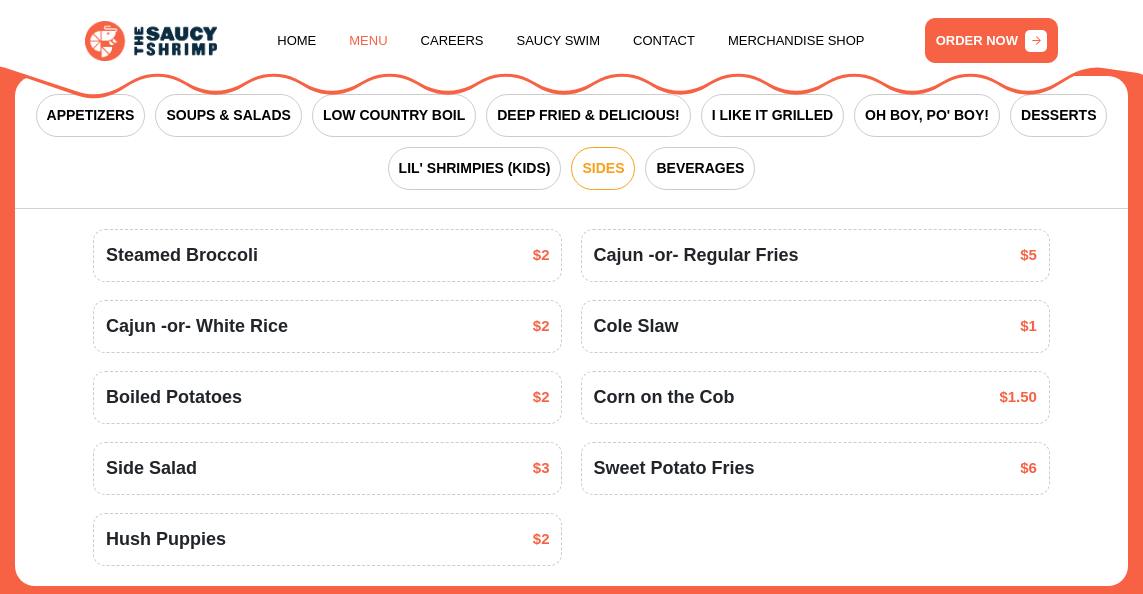 click on "Menu" at bounding box center (368, 41) 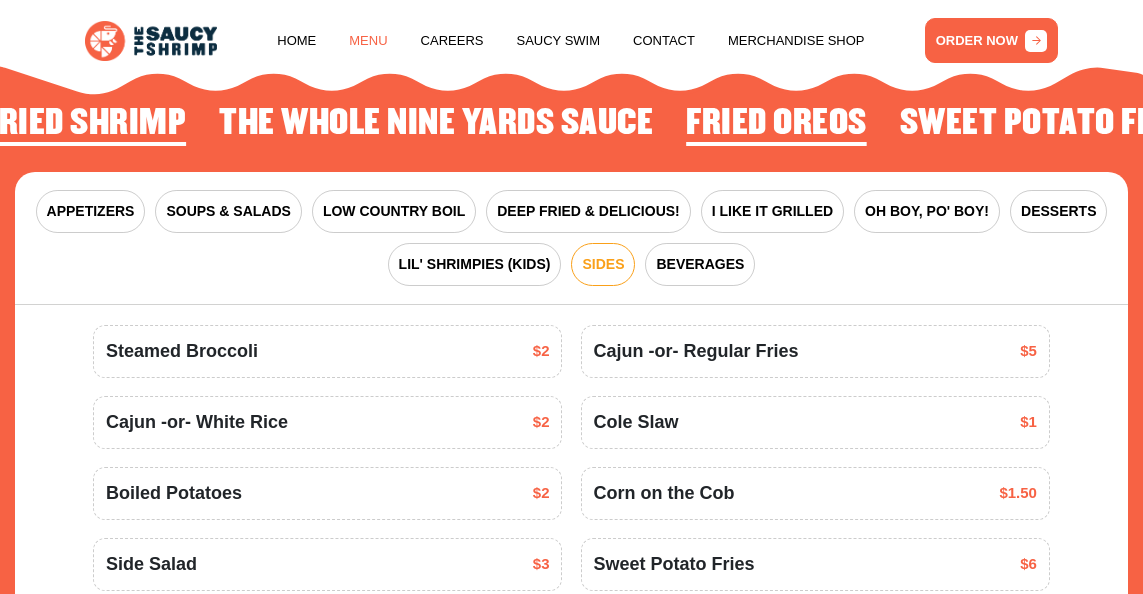 scroll, scrollTop: 1917, scrollLeft: 0, axis: vertical 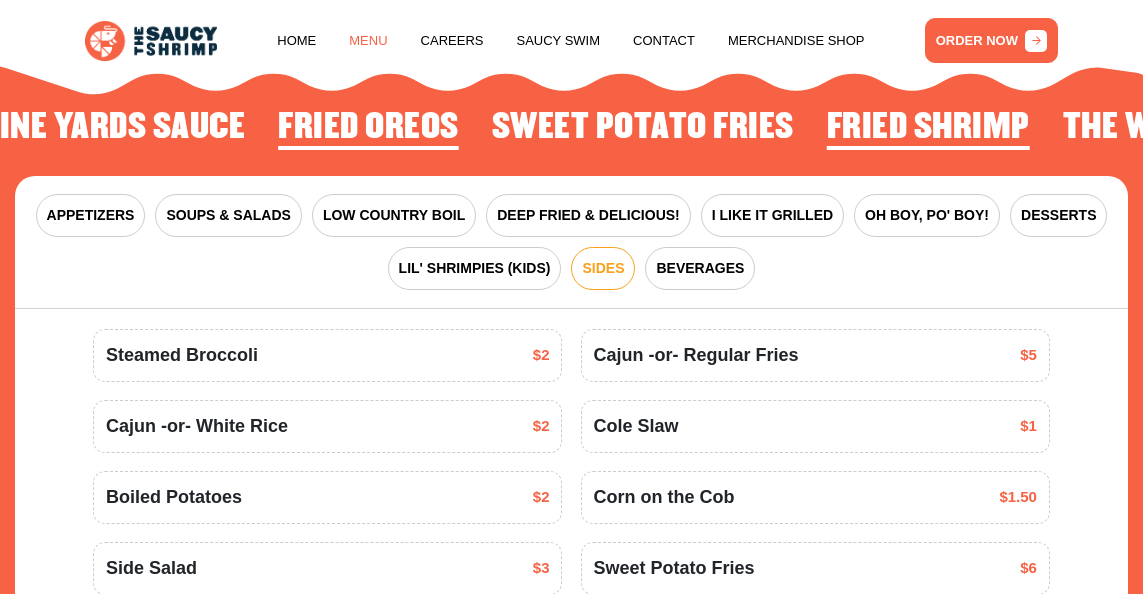 click on "Menu" at bounding box center (368, 41) 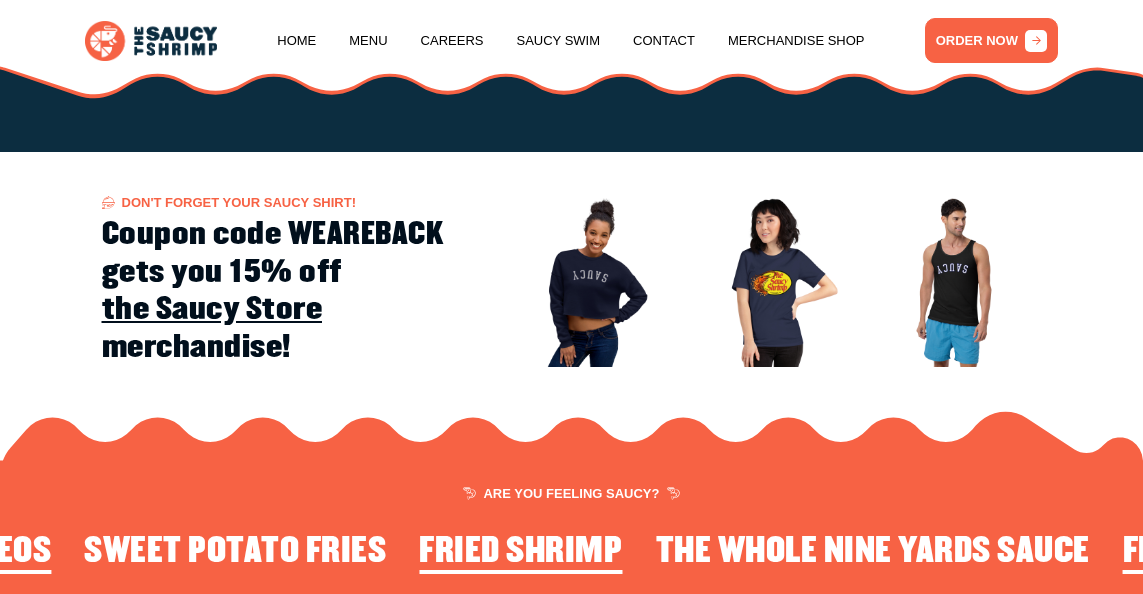 scroll, scrollTop: 1417, scrollLeft: 0, axis: vertical 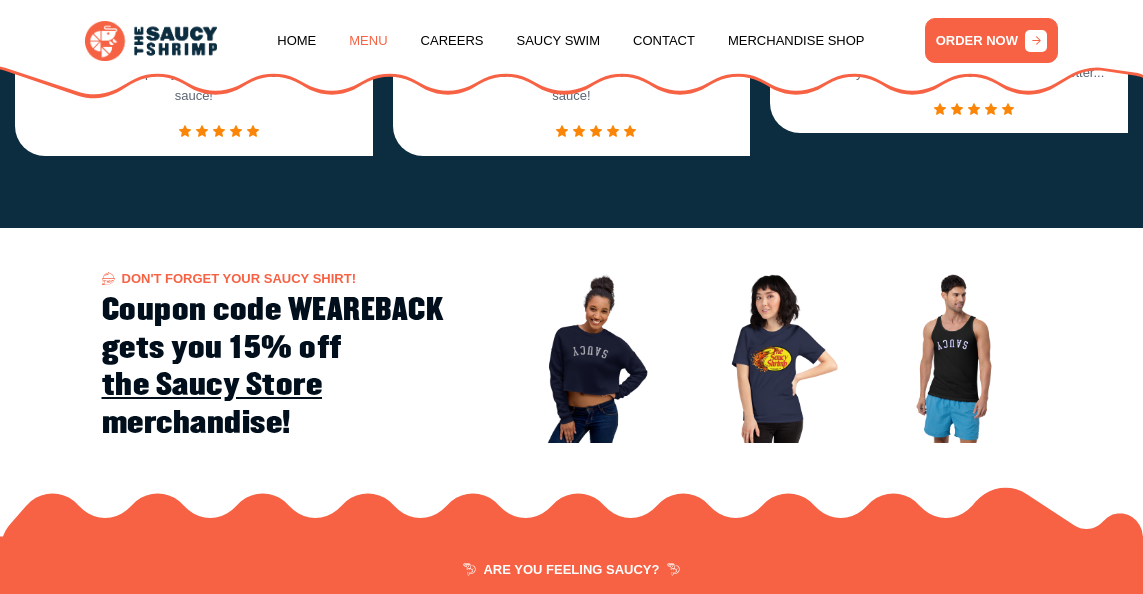 click on "Menu" at bounding box center [368, 41] 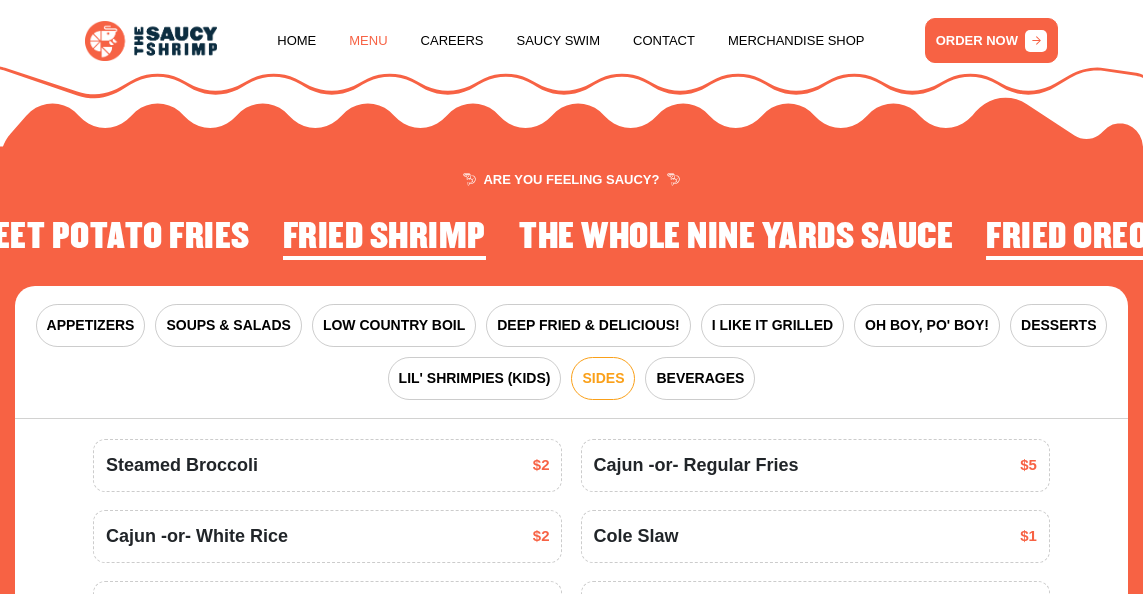 click on "Menu" at bounding box center (368, 41) 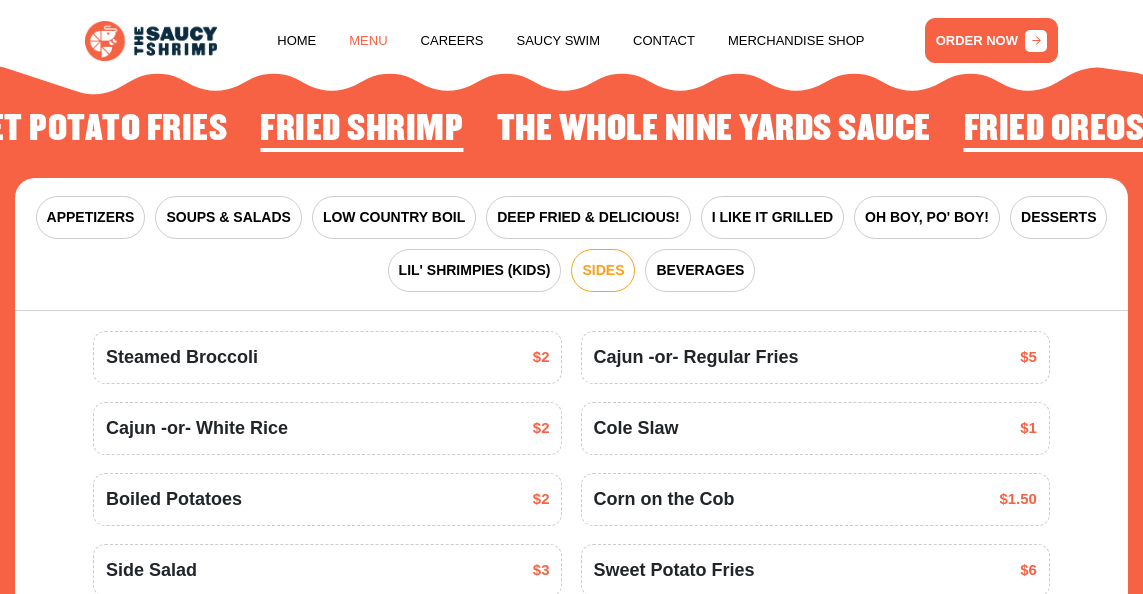 scroll, scrollTop: 1917, scrollLeft: 0, axis: vertical 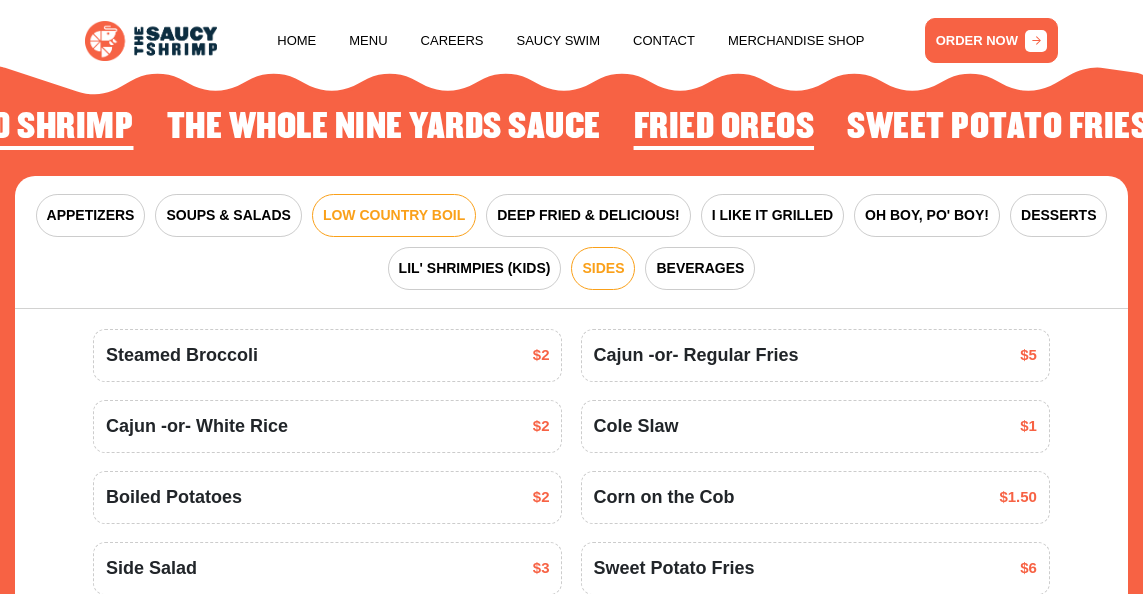 click on "LOW COUNTRY BOIL" at bounding box center (394, 215) 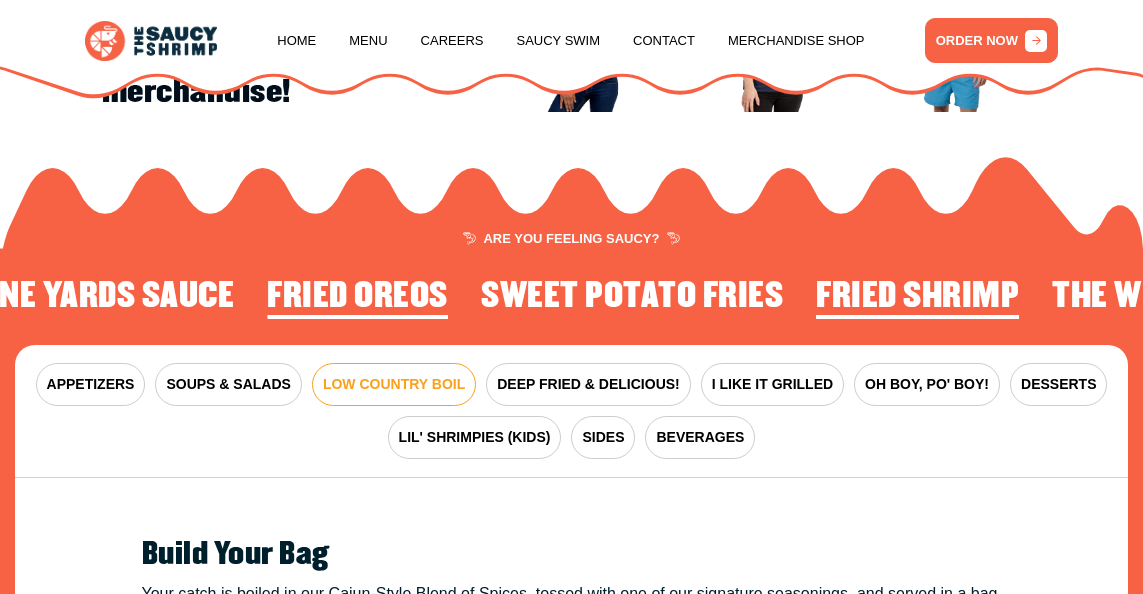 scroll, scrollTop: 1717, scrollLeft: 0, axis: vertical 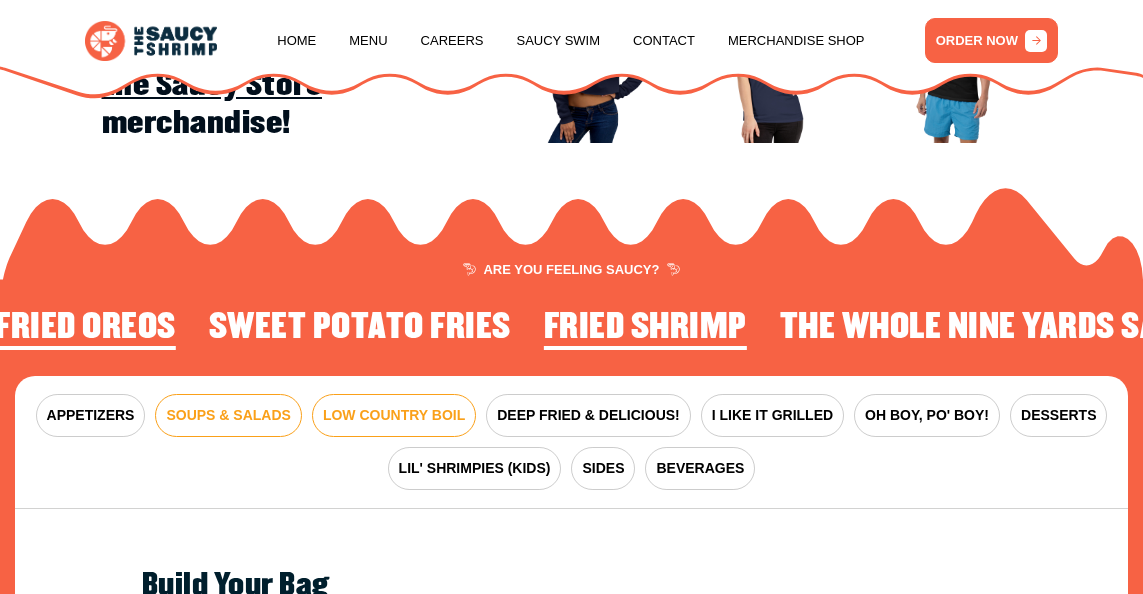 click on "SOUPS & SALADS" at bounding box center [228, 415] 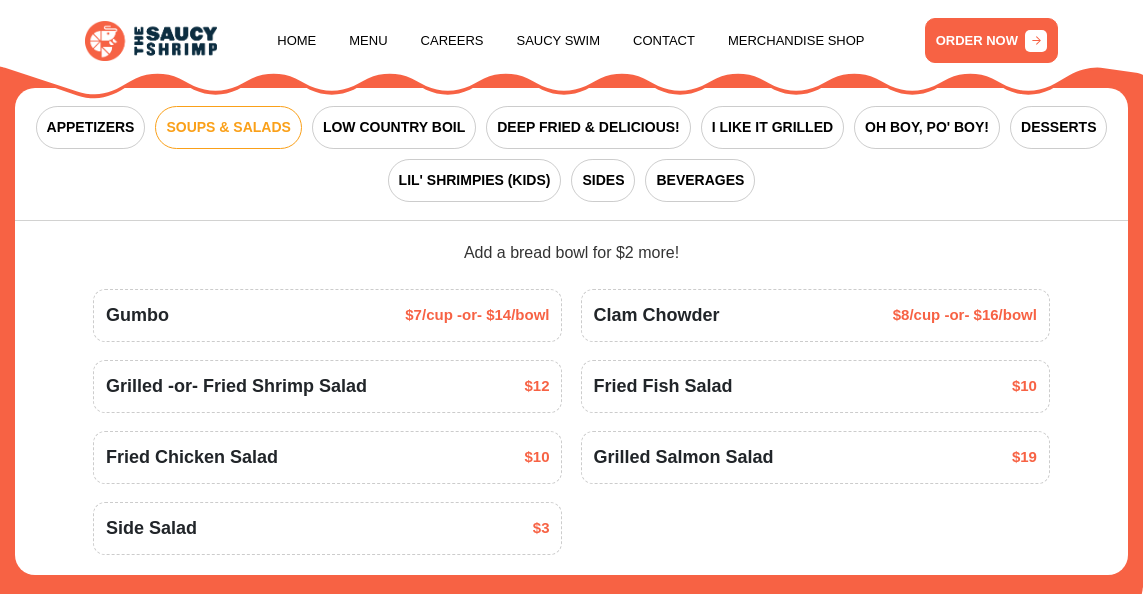 scroll, scrollTop: 2017, scrollLeft: 0, axis: vertical 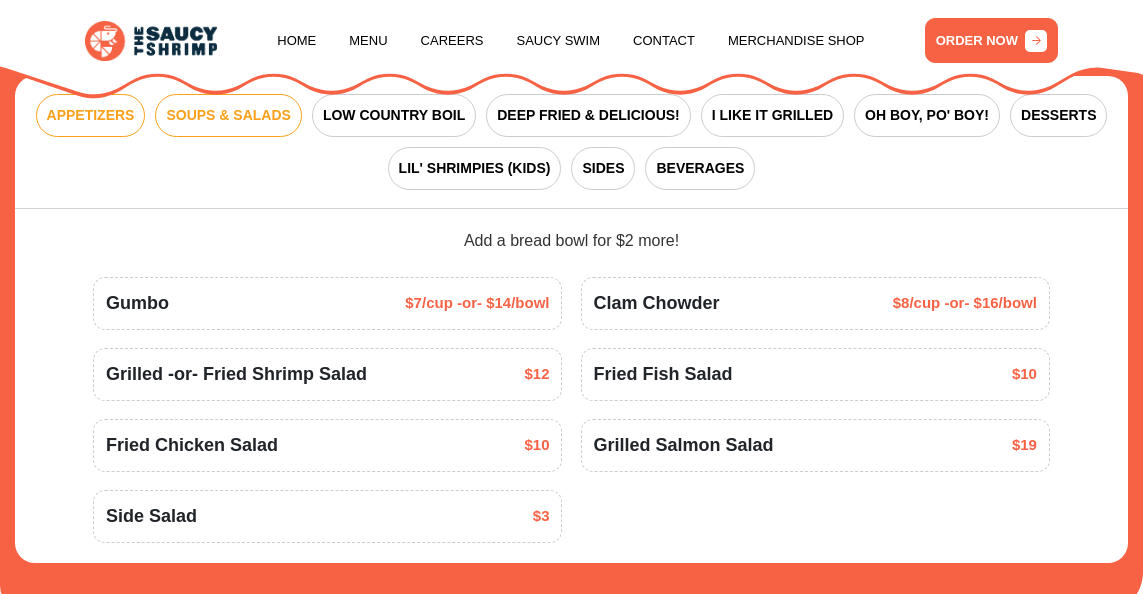 click on "APPETIZERS" at bounding box center [91, 115] 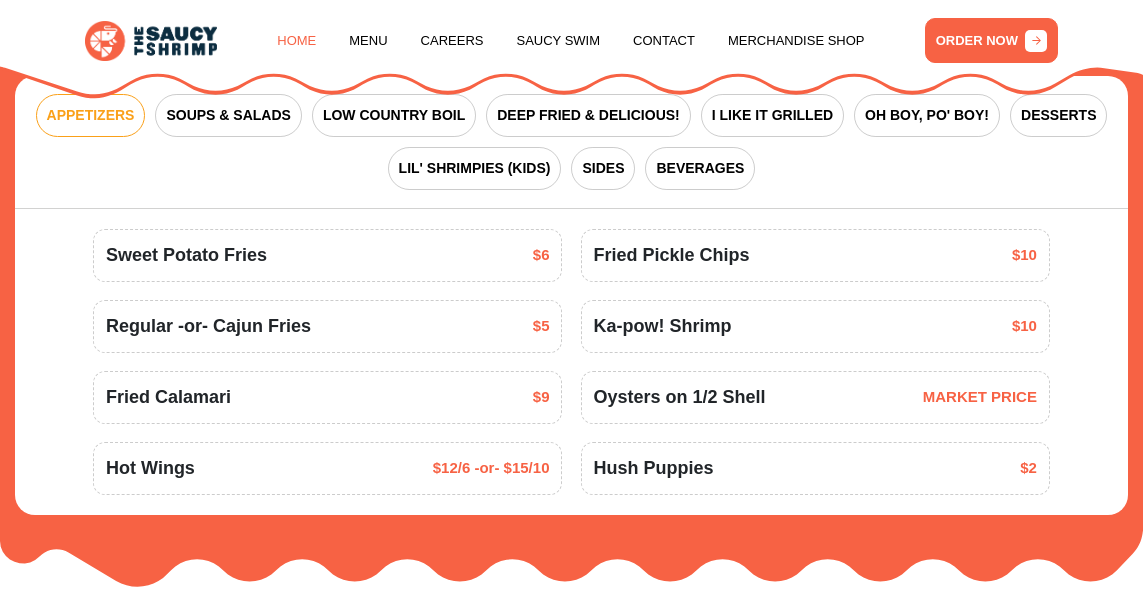 click on "Home" at bounding box center [296, 41] 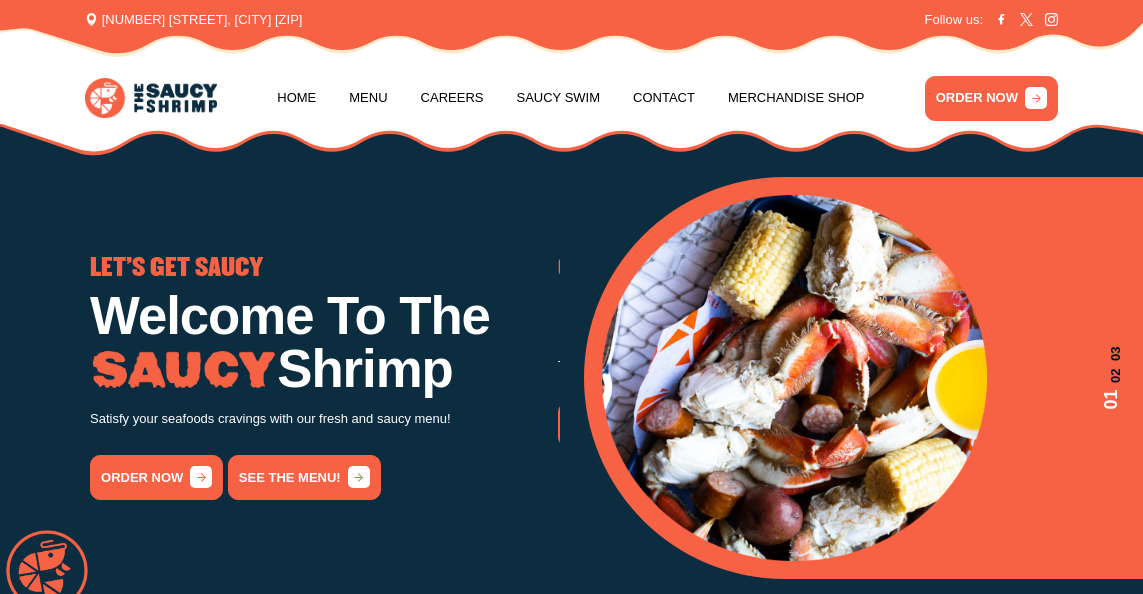 scroll, scrollTop: 0, scrollLeft: 0, axis: both 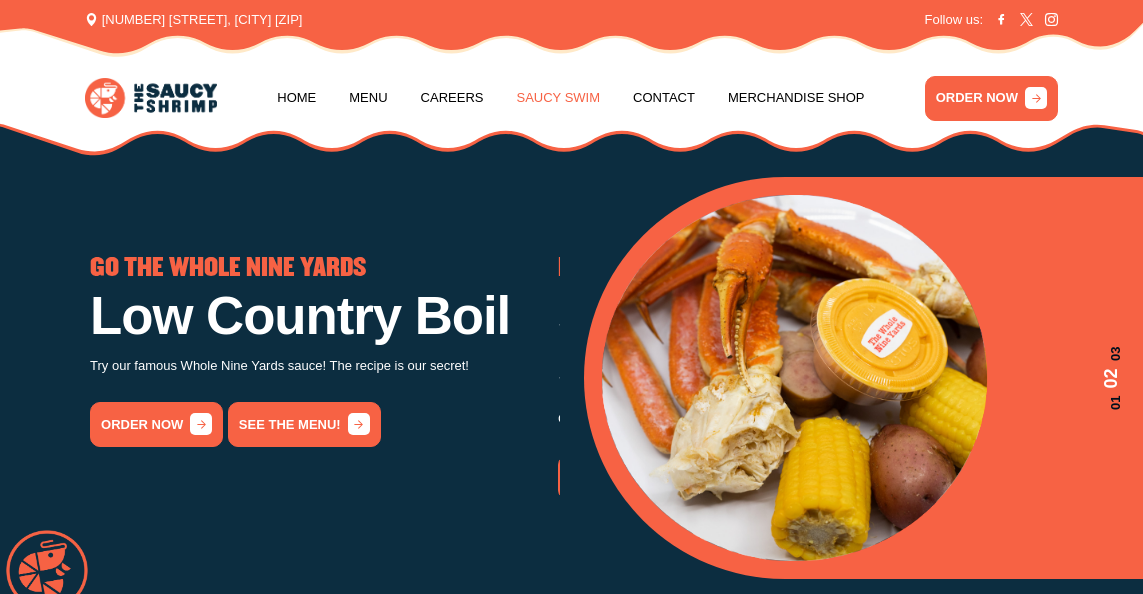 click on "Saucy Swim" at bounding box center (558, 98) 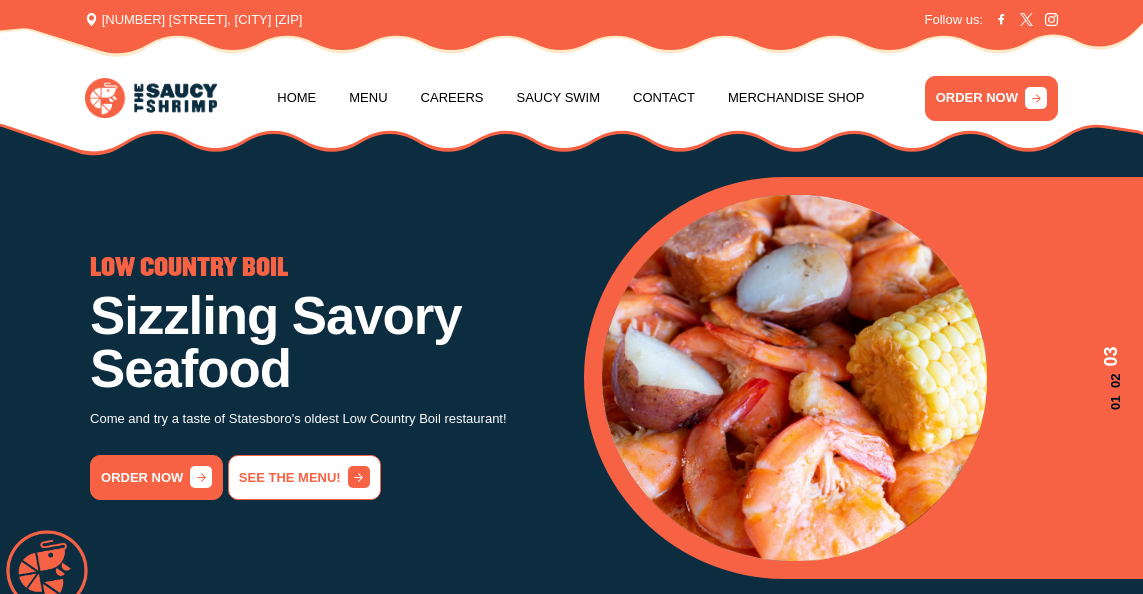 click on "See the menu!" at bounding box center (304, 477) 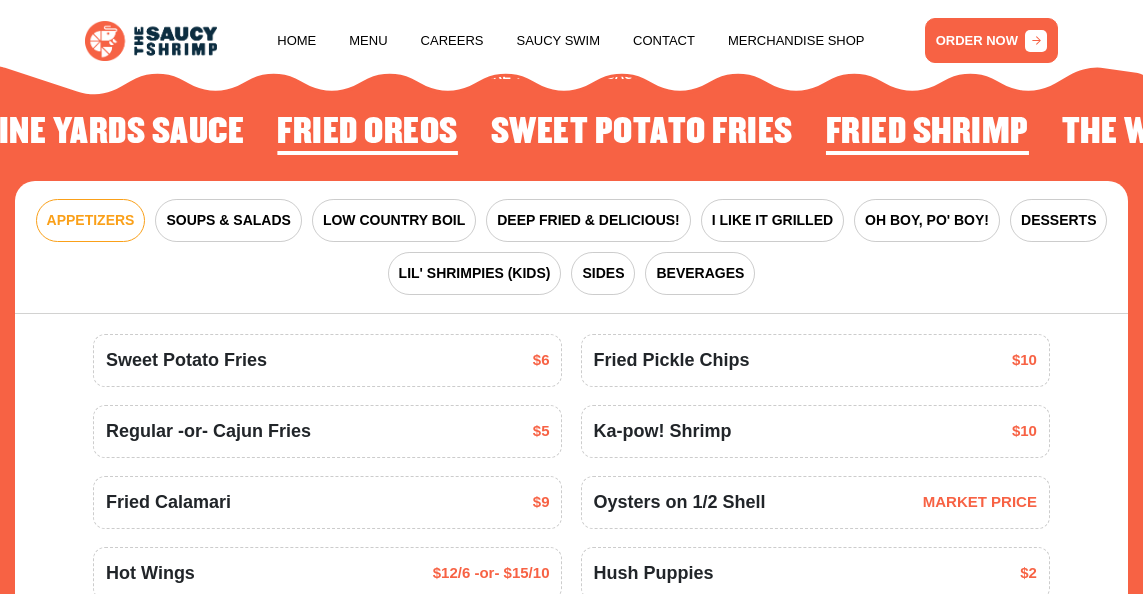 scroll, scrollTop: 1917, scrollLeft: 0, axis: vertical 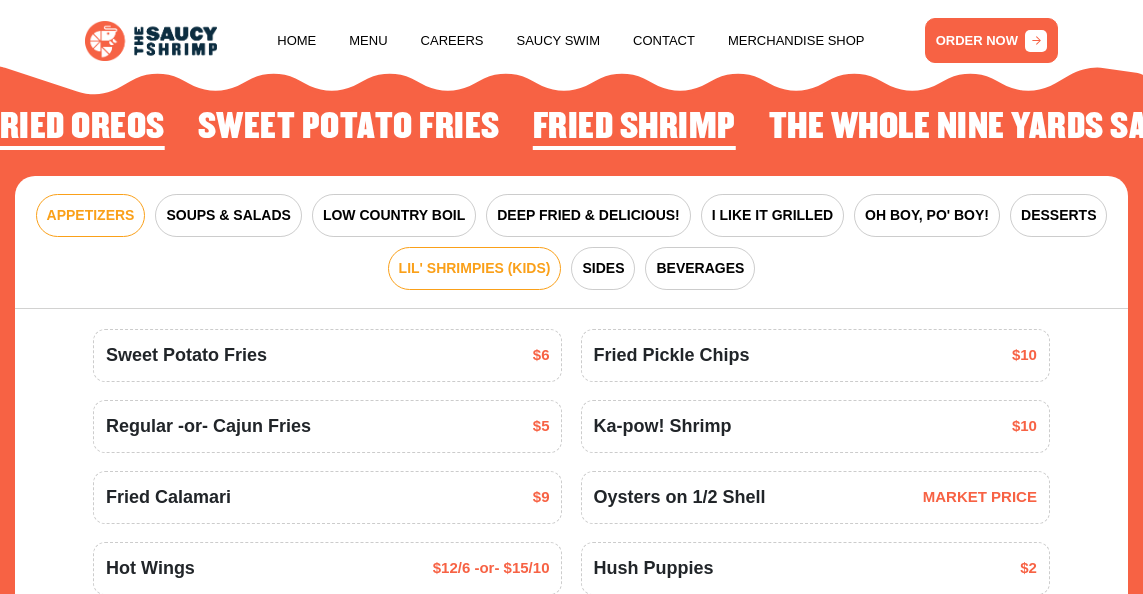 click on "LIL' SHRIMPIES (KIDS)" at bounding box center (475, 268) 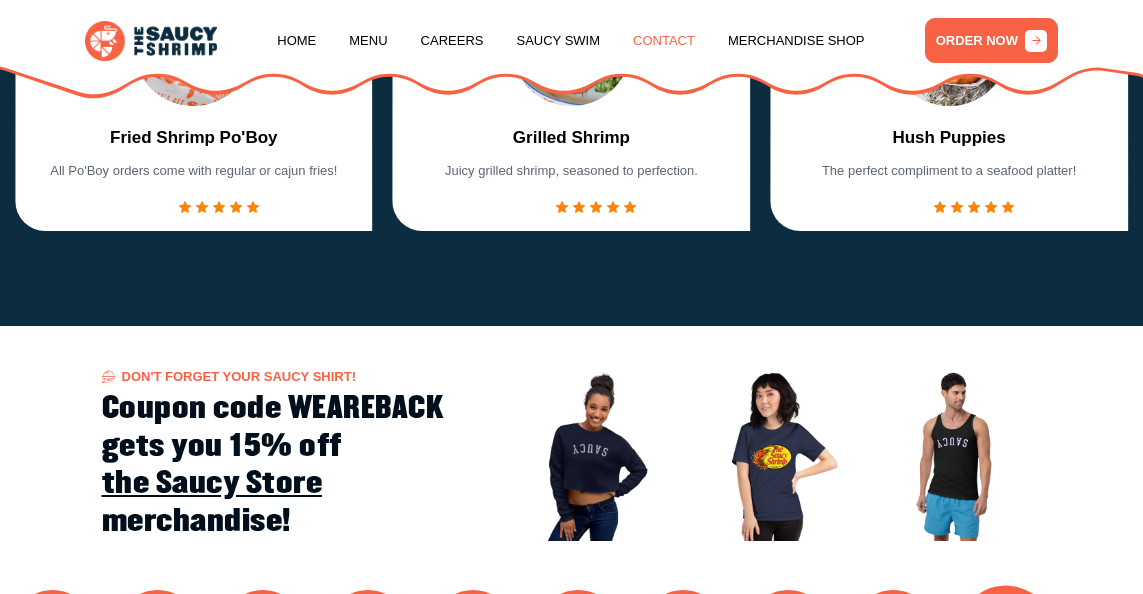 scroll, scrollTop: 1317, scrollLeft: 0, axis: vertical 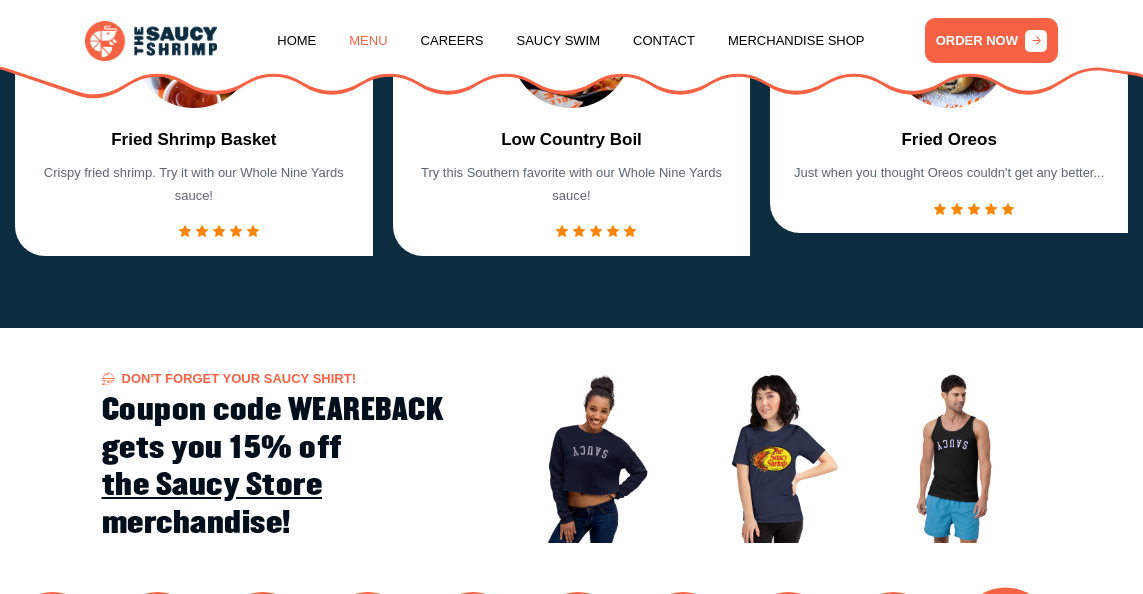 click on "Menu" at bounding box center [368, 41] 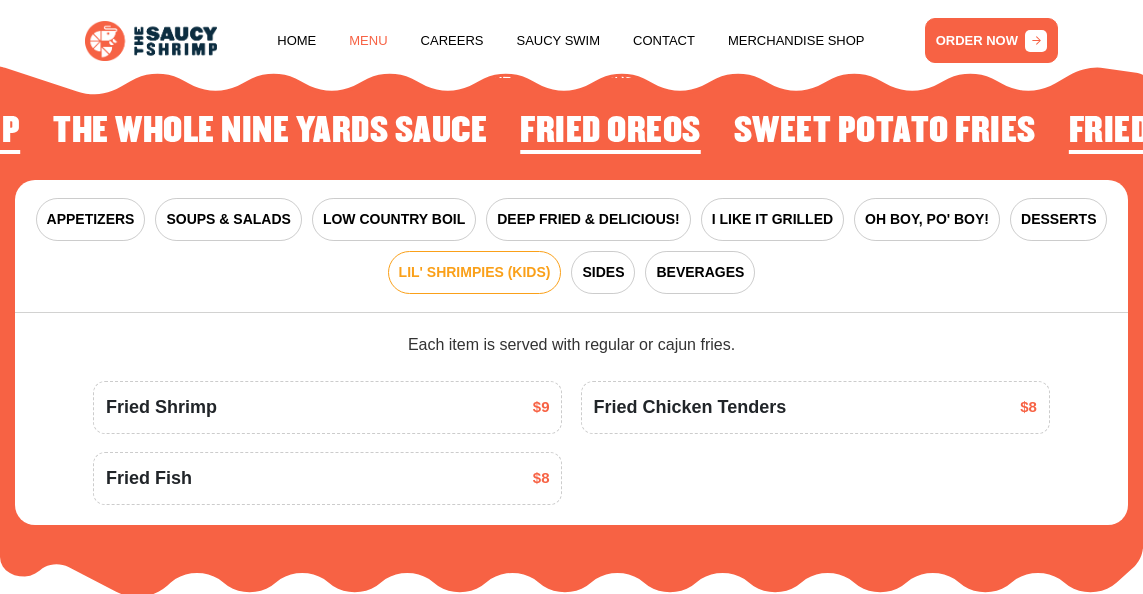 scroll, scrollTop: 1917, scrollLeft: 0, axis: vertical 